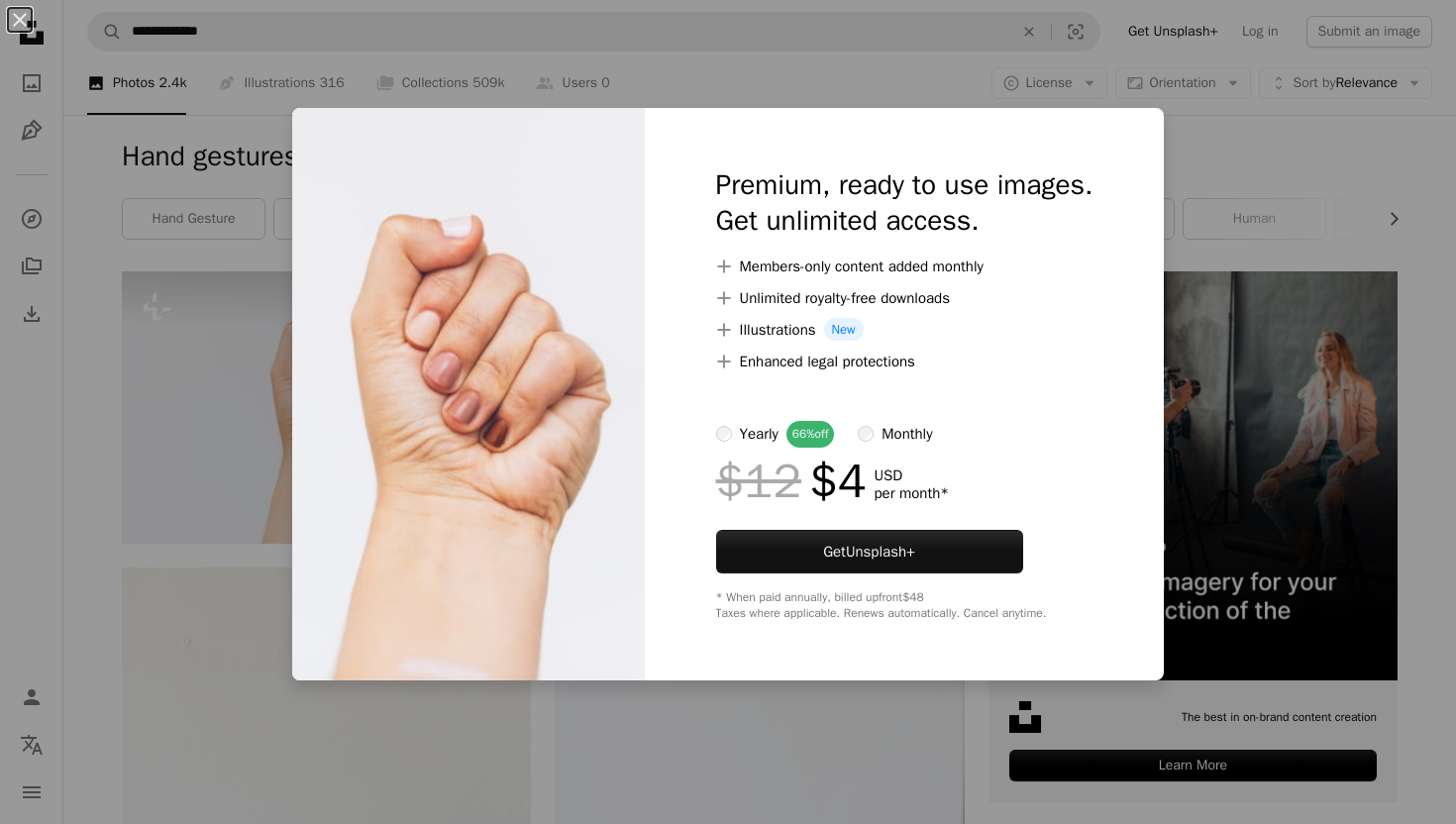 scroll, scrollTop: 0, scrollLeft: 0, axis: both 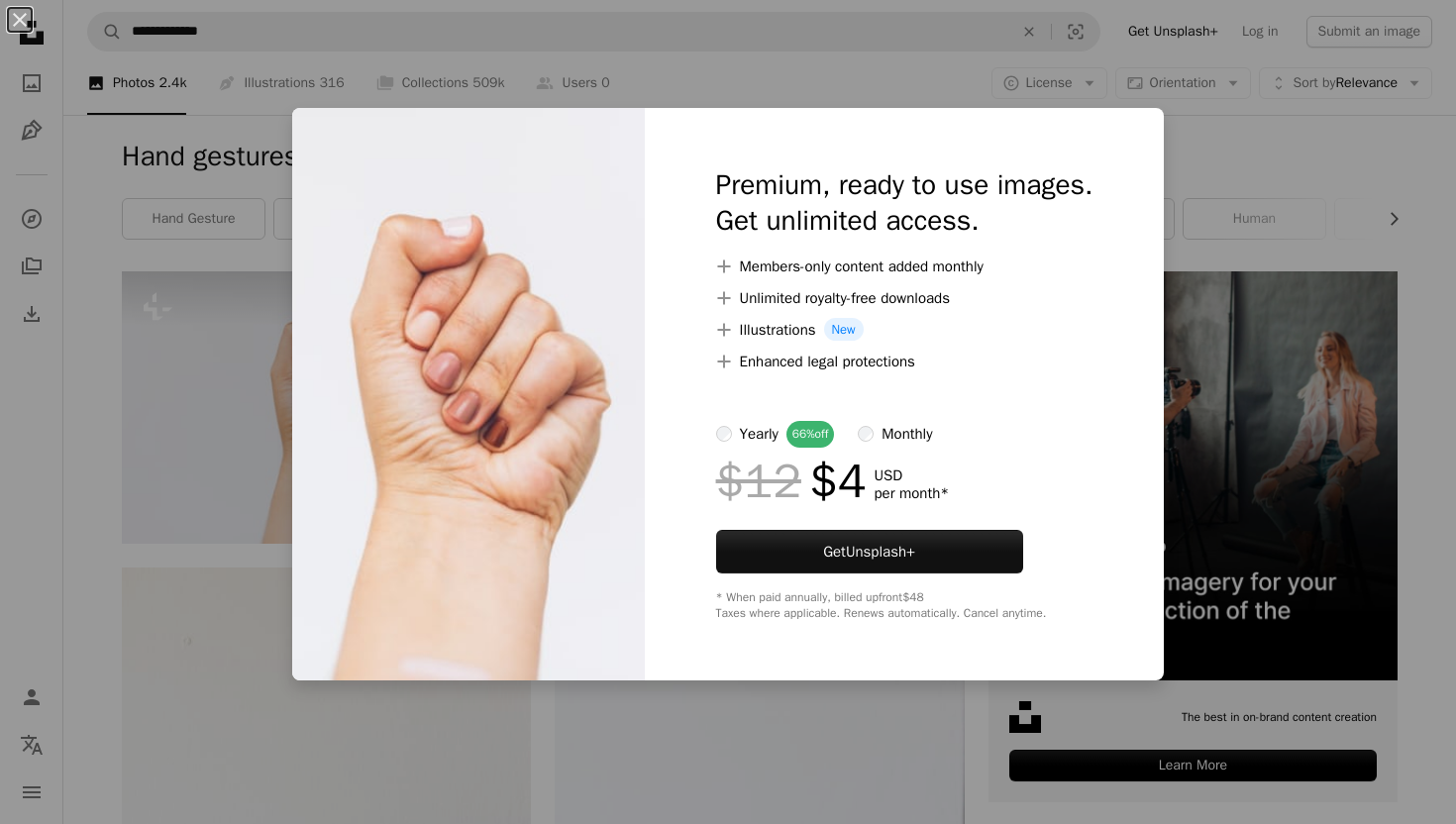 click on "An X shape Premium, ready to use images. Get unlimited access. A plus sign Members-only content added monthly A plus sign Unlimited royalty-free downloads A plus sign Illustrations  New A plus sign Enhanced legal protections yearly 66%  off monthly $12   $4 USD per month * Get  Unsplash+ * When paid annually, billed upfront  $48 Taxes where applicable. Renews automatically. Cancel anytime." at bounding box center [728, 412] 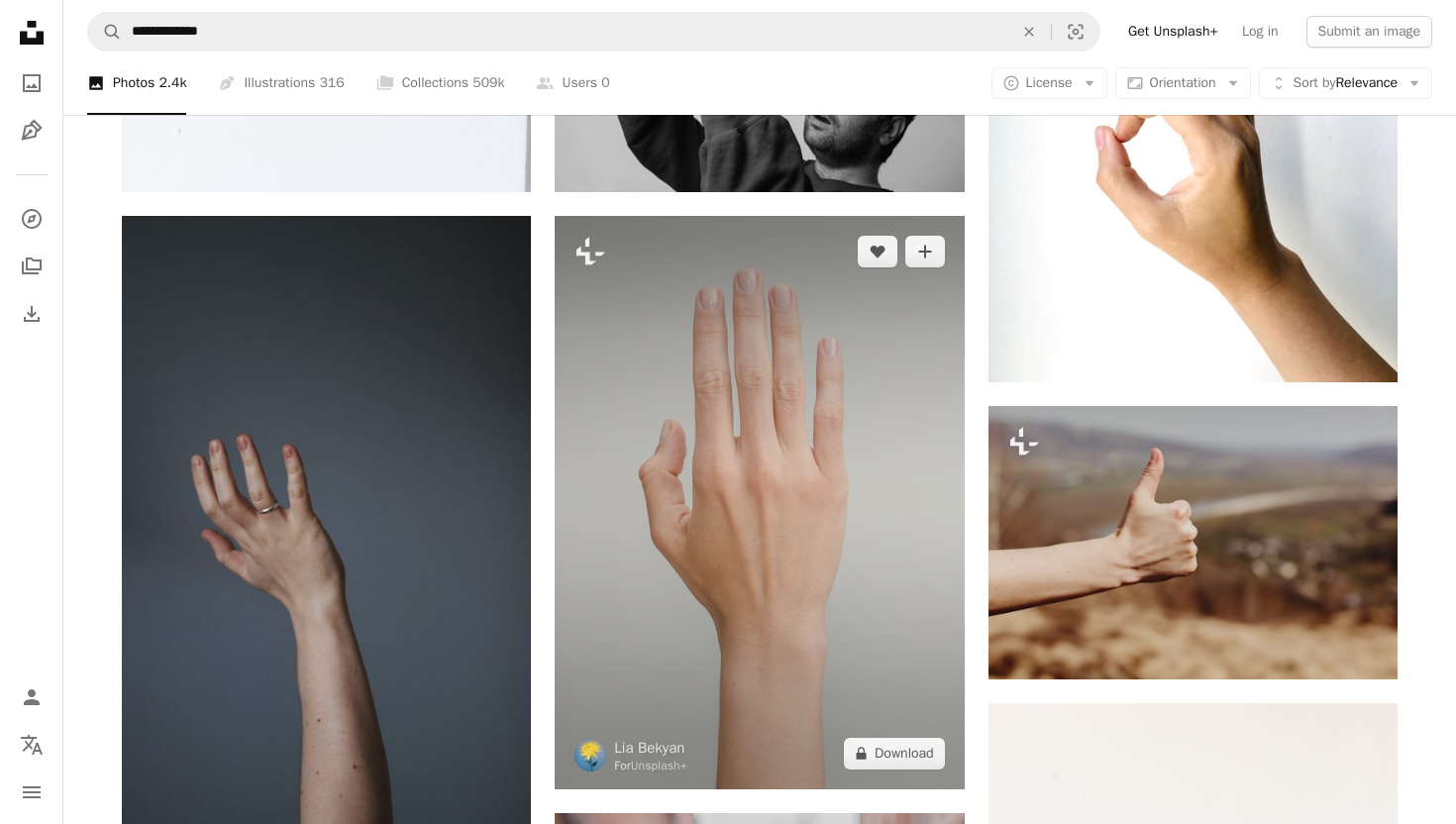 scroll, scrollTop: 992, scrollLeft: 0, axis: vertical 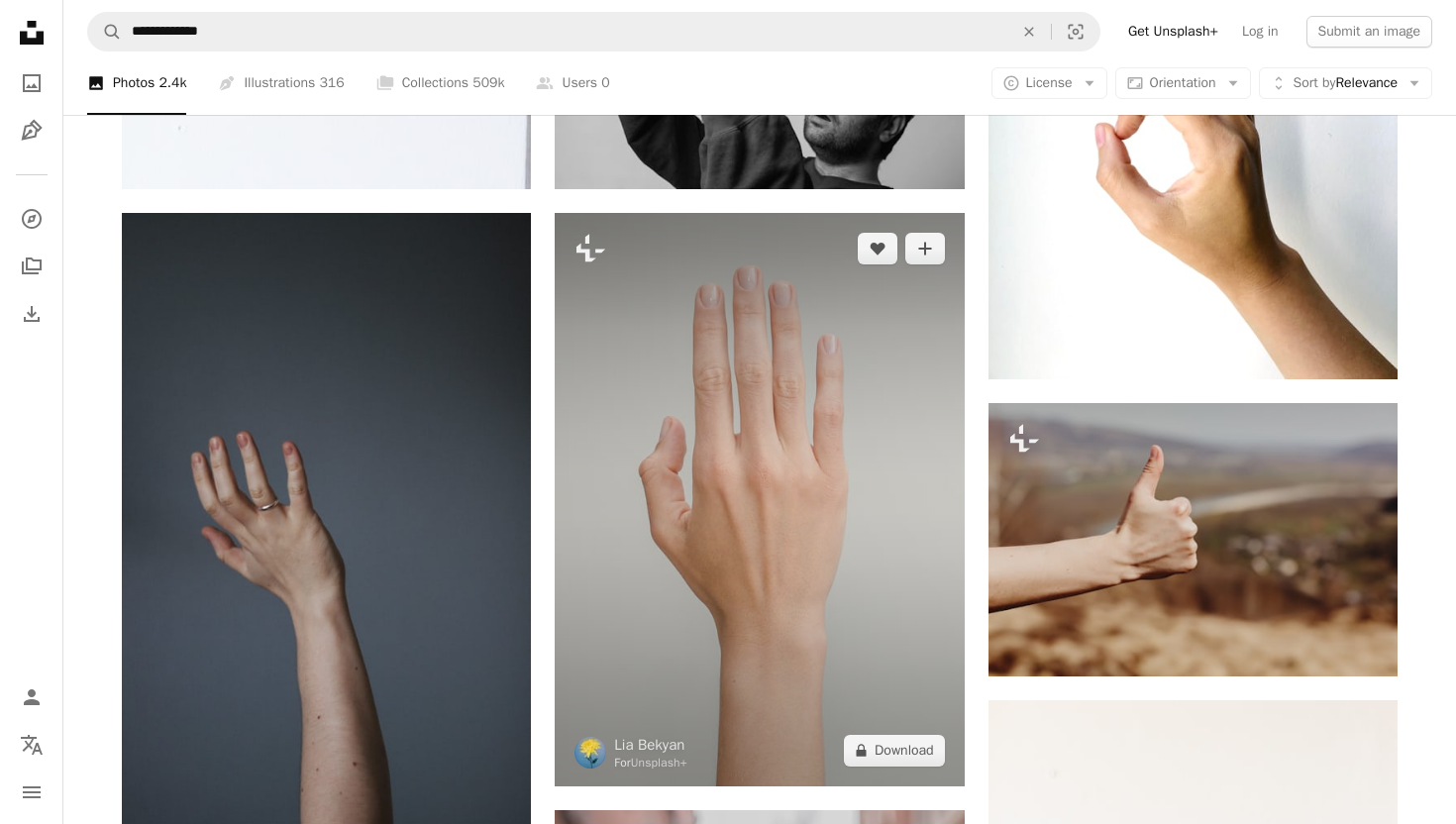 click at bounding box center (759, 499) 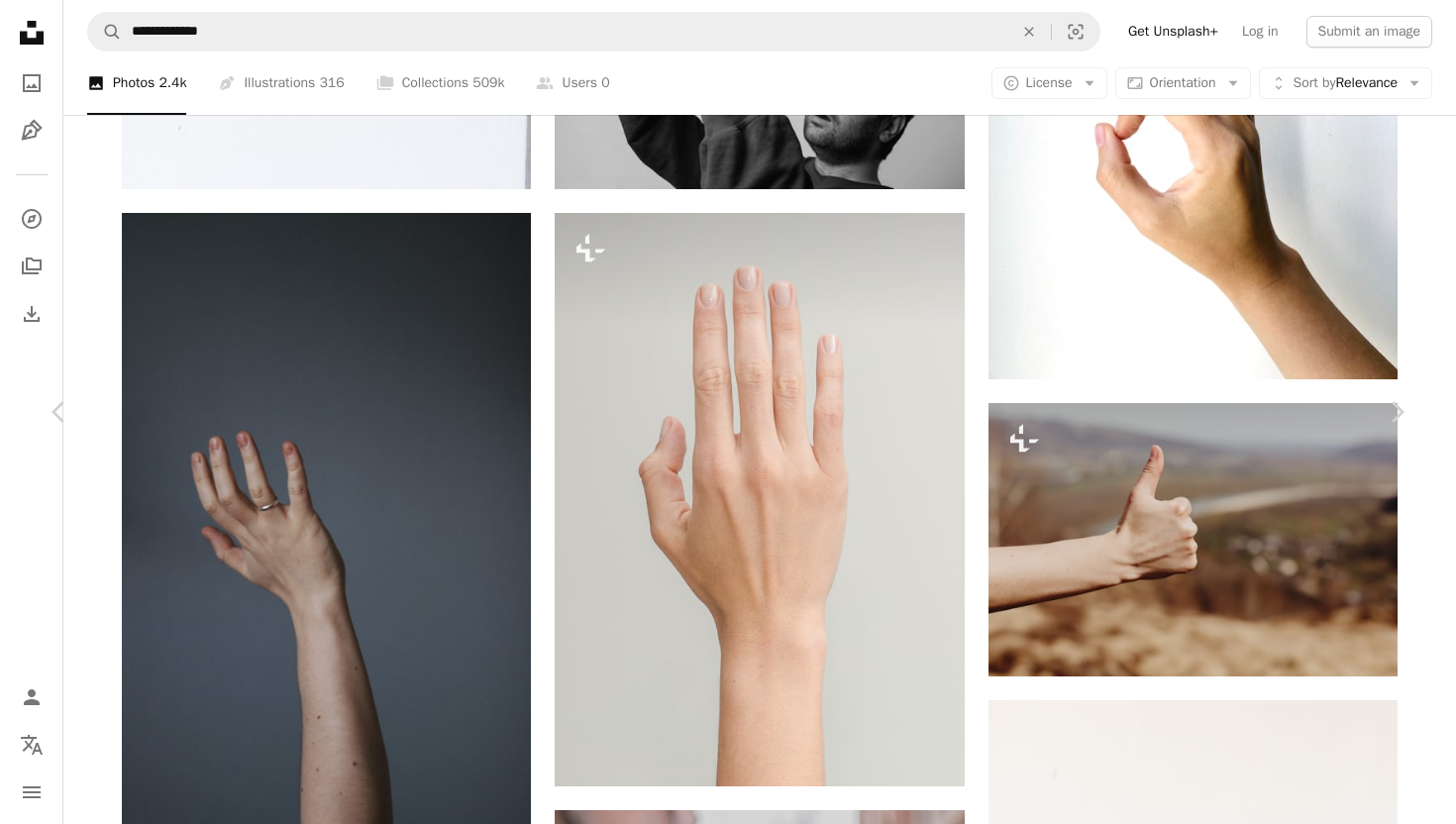 click on "A lock   Download" at bounding box center (1247, 4283) 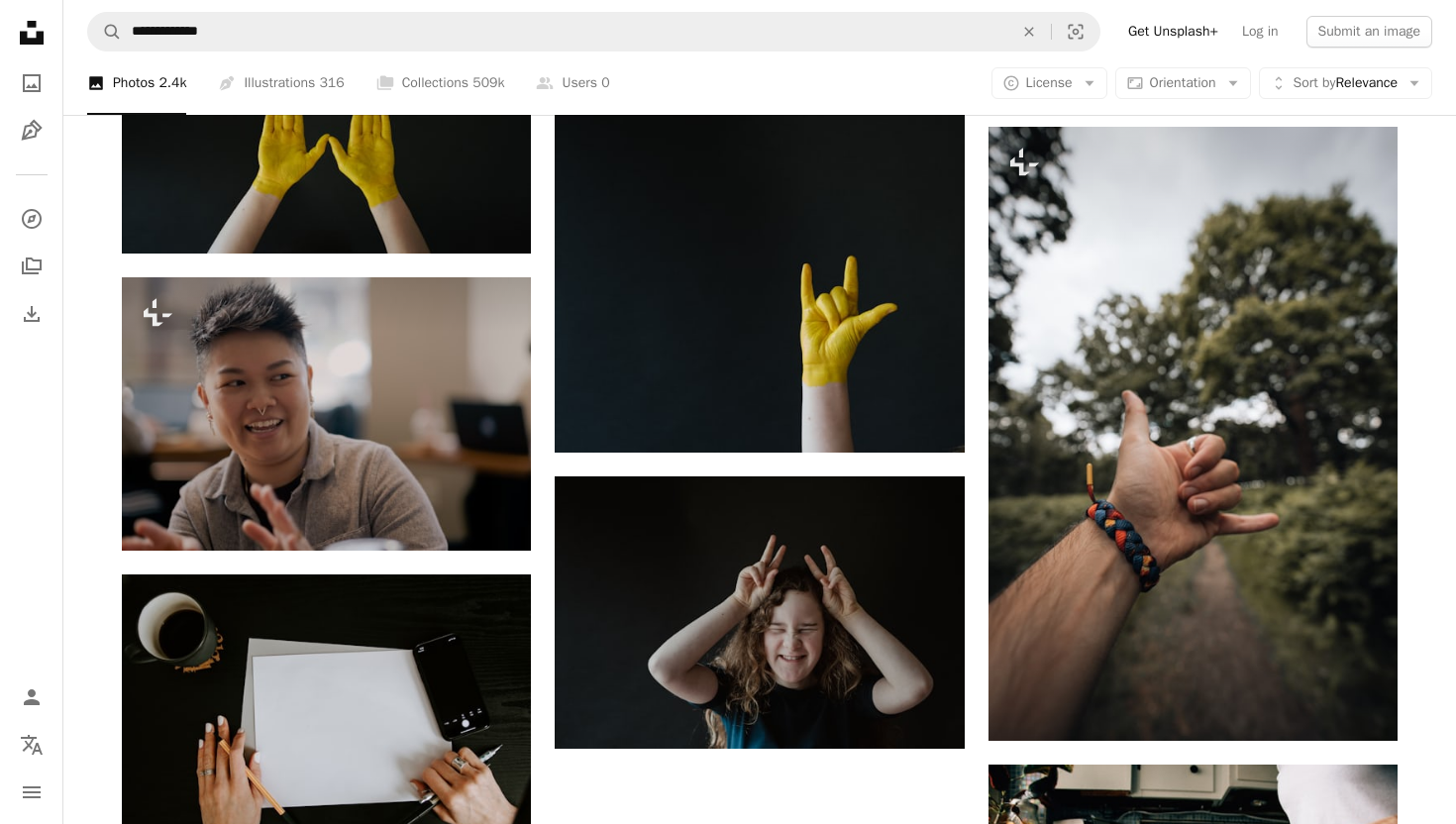 scroll, scrollTop: 2063, scrollLeft: 0, axis: vertical 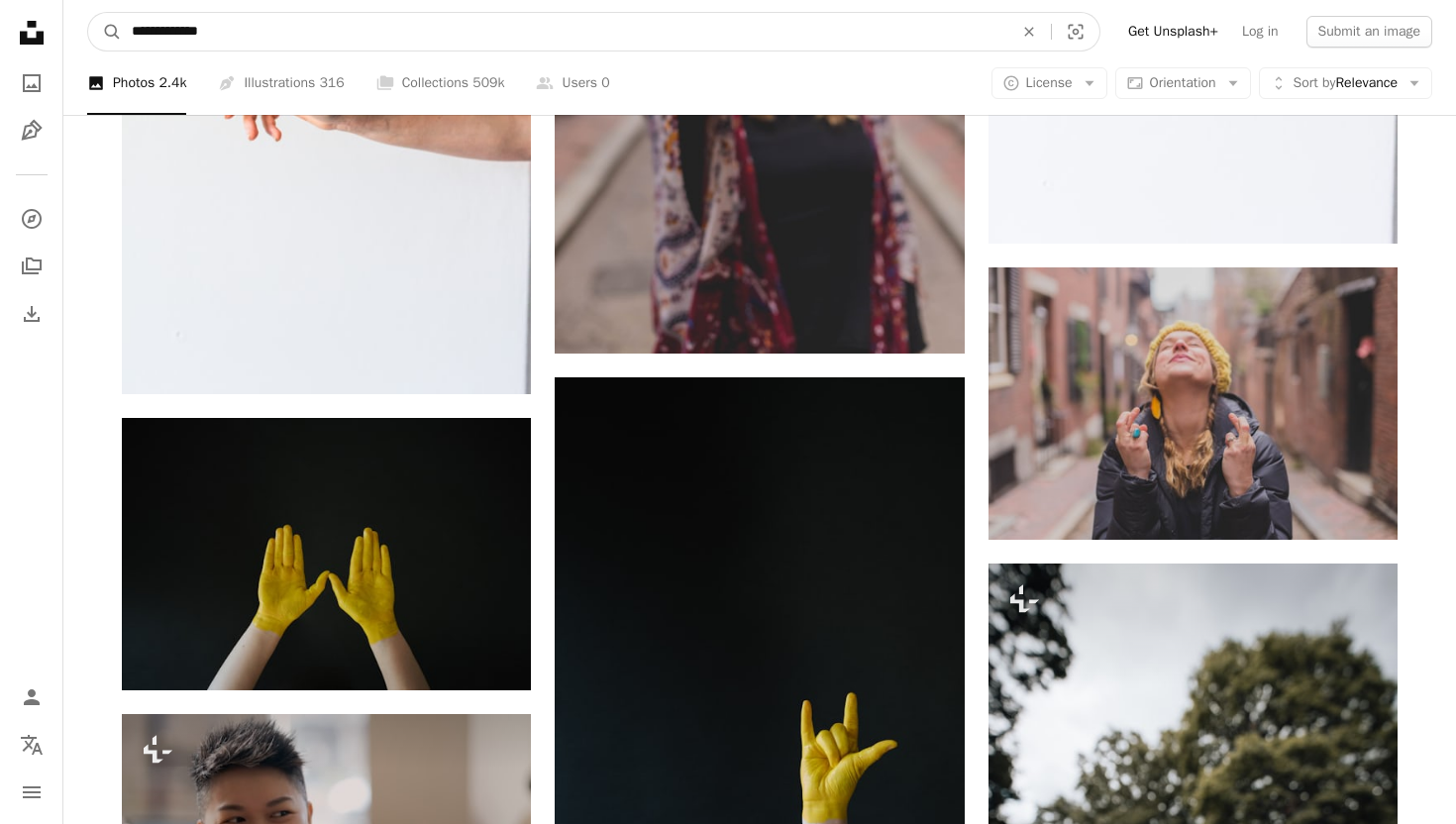 click on "**********" at bounding box center [565, 32] 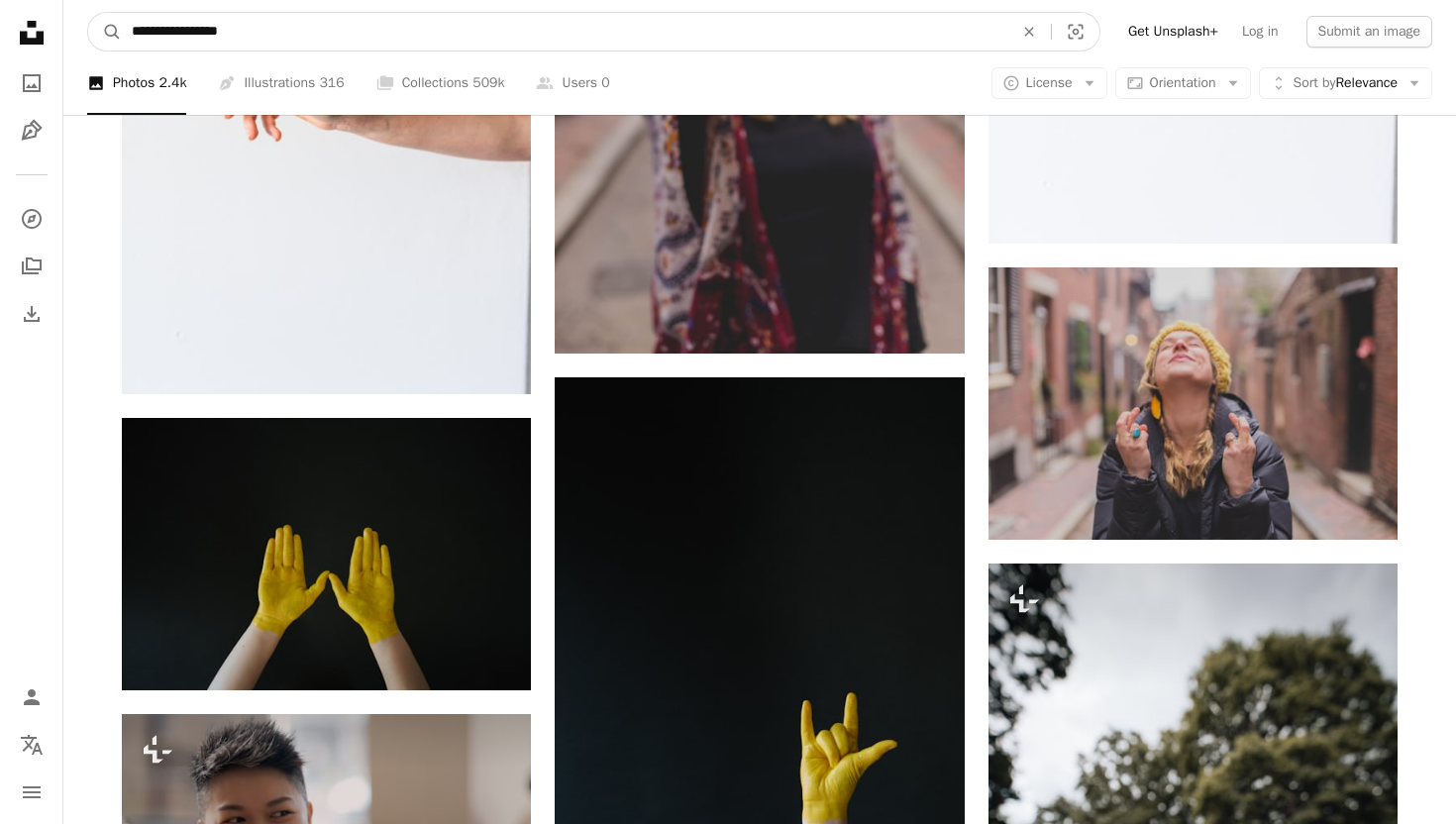 type on "**********" 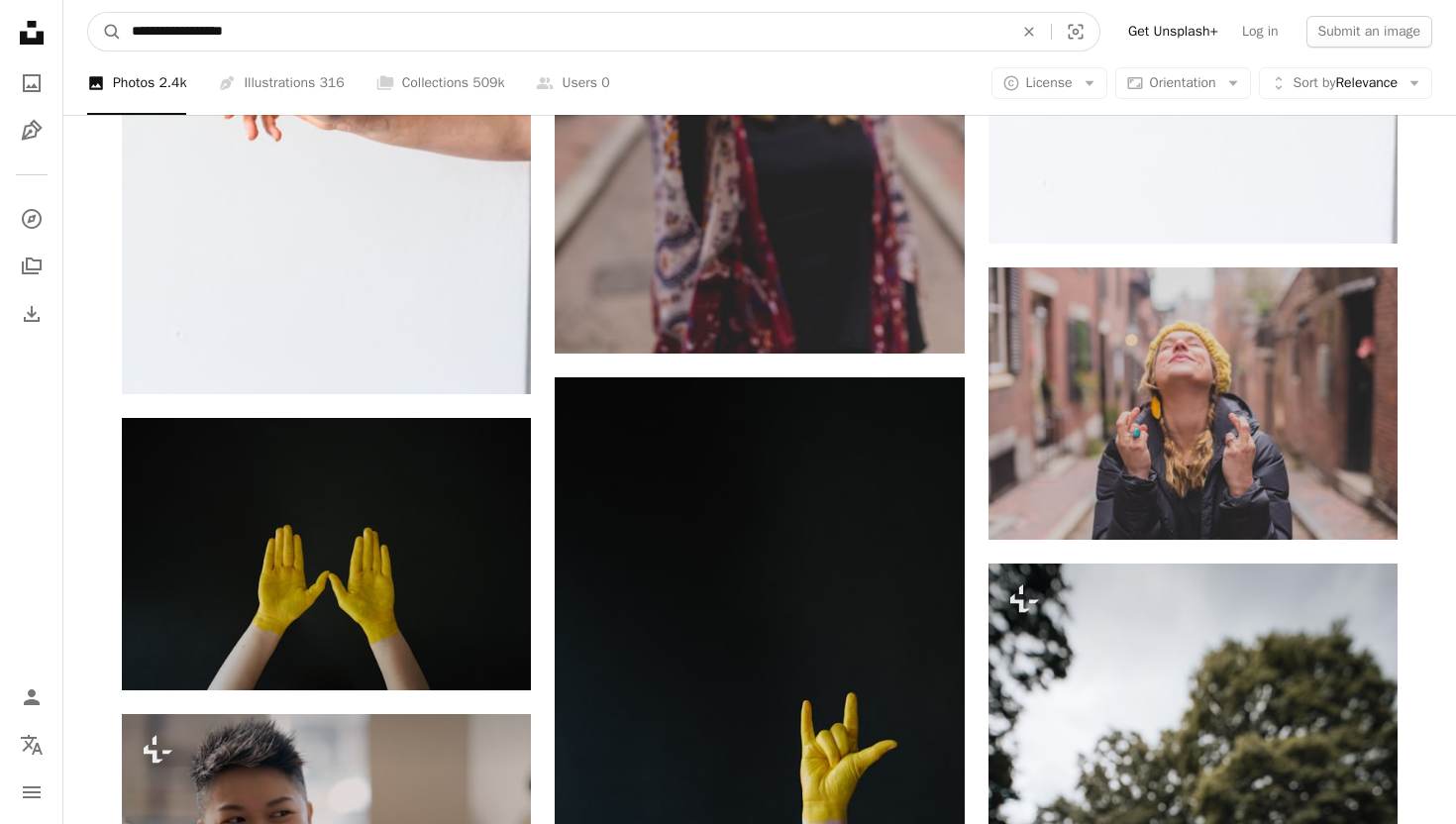 click on "A magnifying glass" at bounding box center (105, 32) 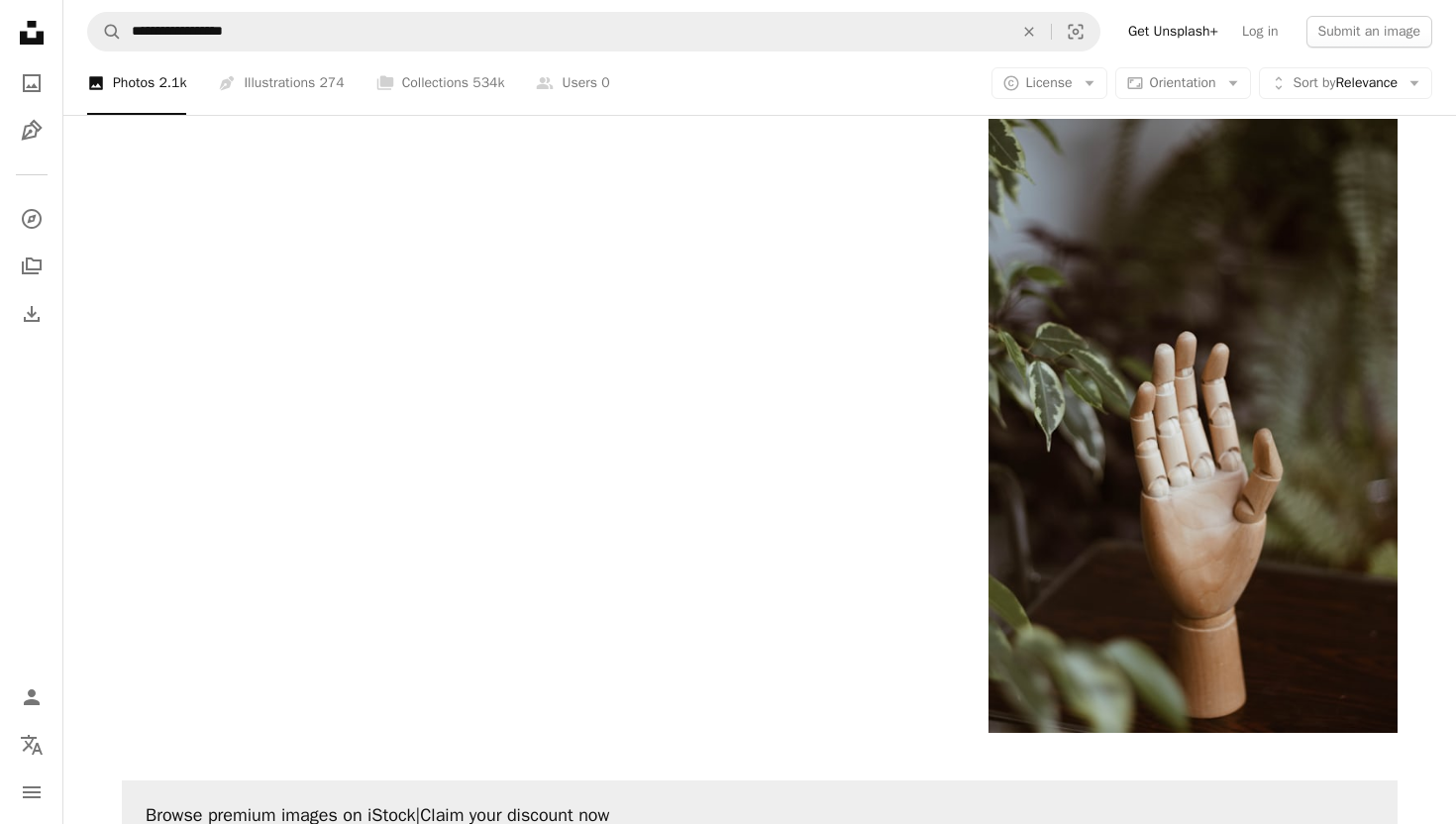 scroll, scrollTop: 3797, scrollLeft: 0, axis: vertical 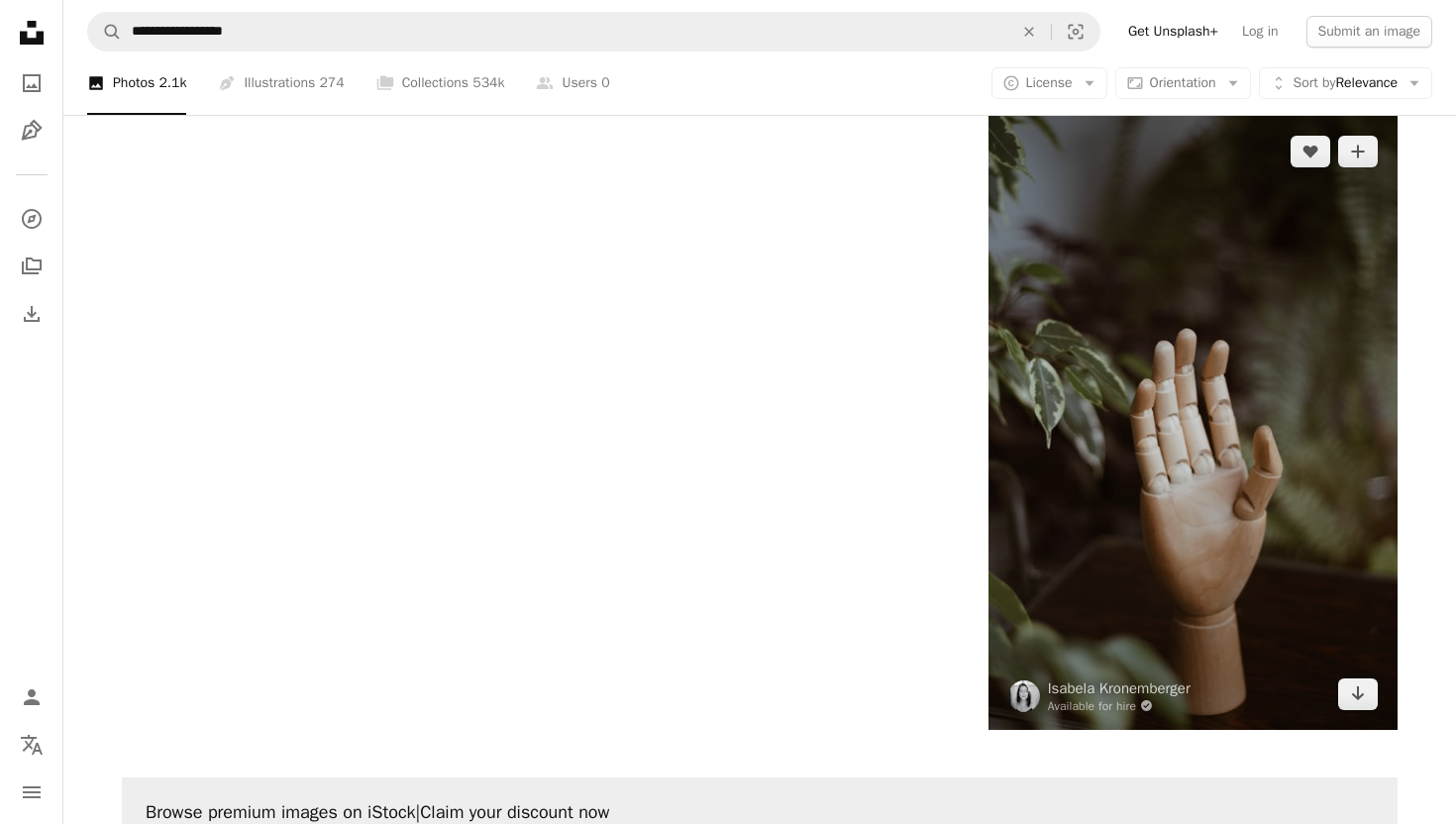 click at bounding box center [1193, 423] 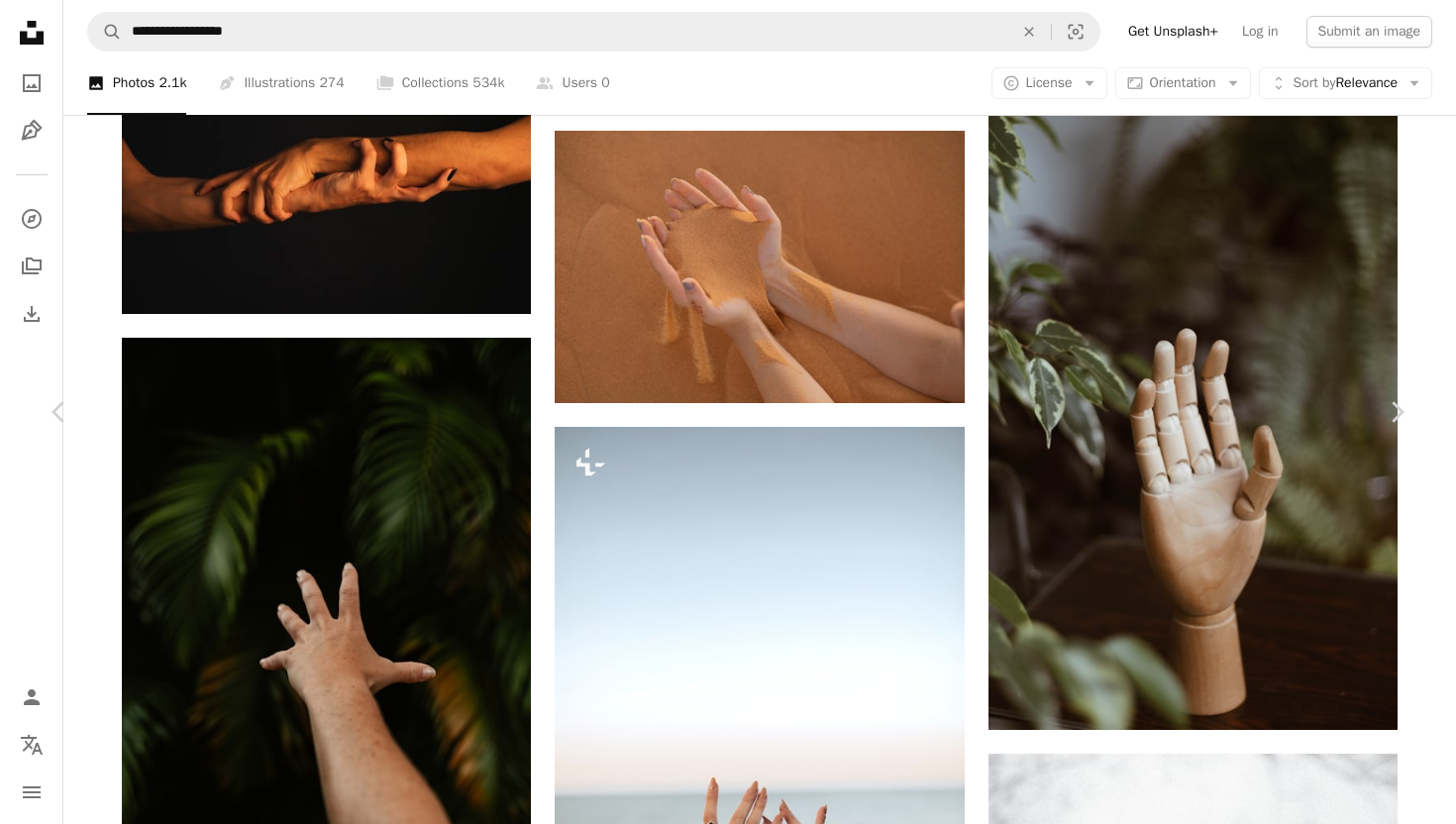 click on "Download free" at bounding box center [1209, 5178] 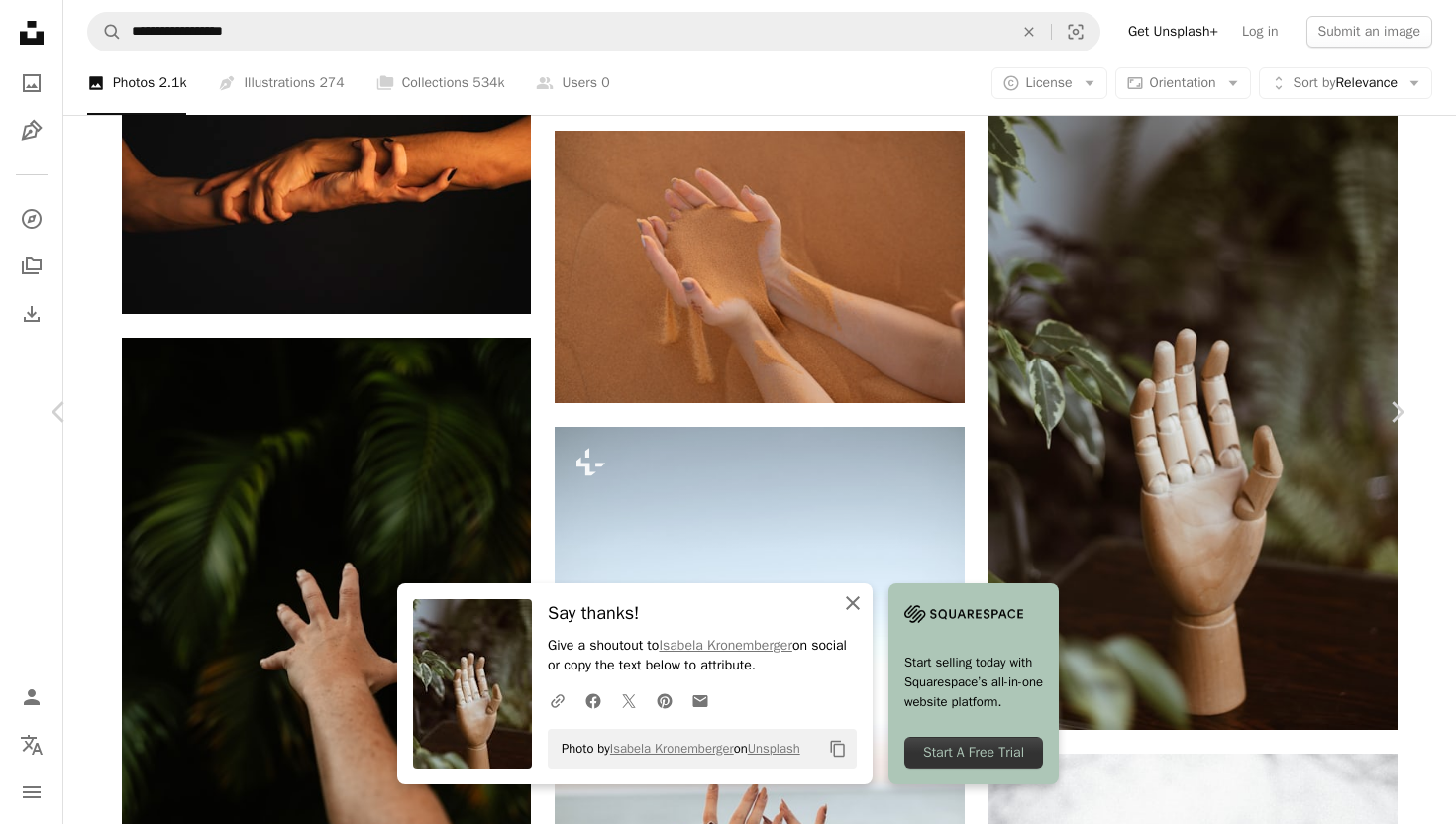click on "An X shape" 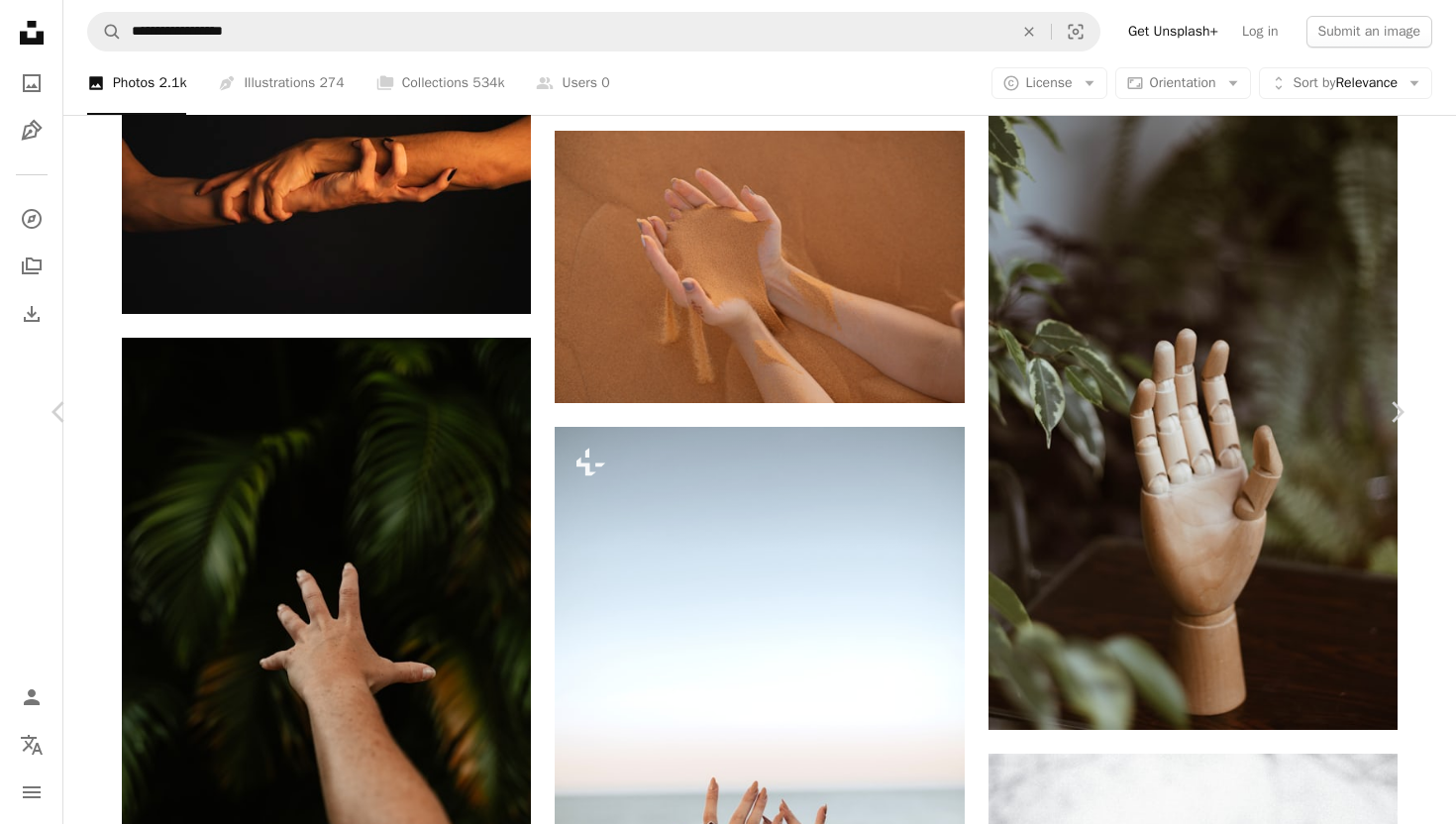 click on "An X shape Chevron left Chevron right [FIRST] [LAST] Available for hire A checkmark inside of a circle A heart A plus sign Edit image Plus sign for Unsplash+ Download free Chevron down Zoom in Views 303,883 Downloads 1,466 Featured in Photos A forward-right arrow Share Info icon Info More Actions Hand Calendar outlined Published on December 13, 2020 Camera Canon, EOS REBEL T3 Safety Free to use under the Unsplash License model hand drawing help greenery mannequin wash prosthetic grey finger Free pictures Browse premium related images on iStock | Save 20% with code UNSPLASH20 View more on iStock ↗ Related images A heart A plus sign [FIRST] [LAST] Available for hire A checkmark inside of a circle Arrow pointing down Plus sign for Unsplash+ A heart A plus sign A. C. For Unsplash+ A lock Download A heart A plus sign [FIRST] [LAST] Arrow pointing down Plus sign for Unsplash+ A heart A plus sign Getty Images For Unsplash+ A lock Download A heart A plus sign [FIRST] [LAST] Available for hire A heart" at bounding box center [728, 5543] 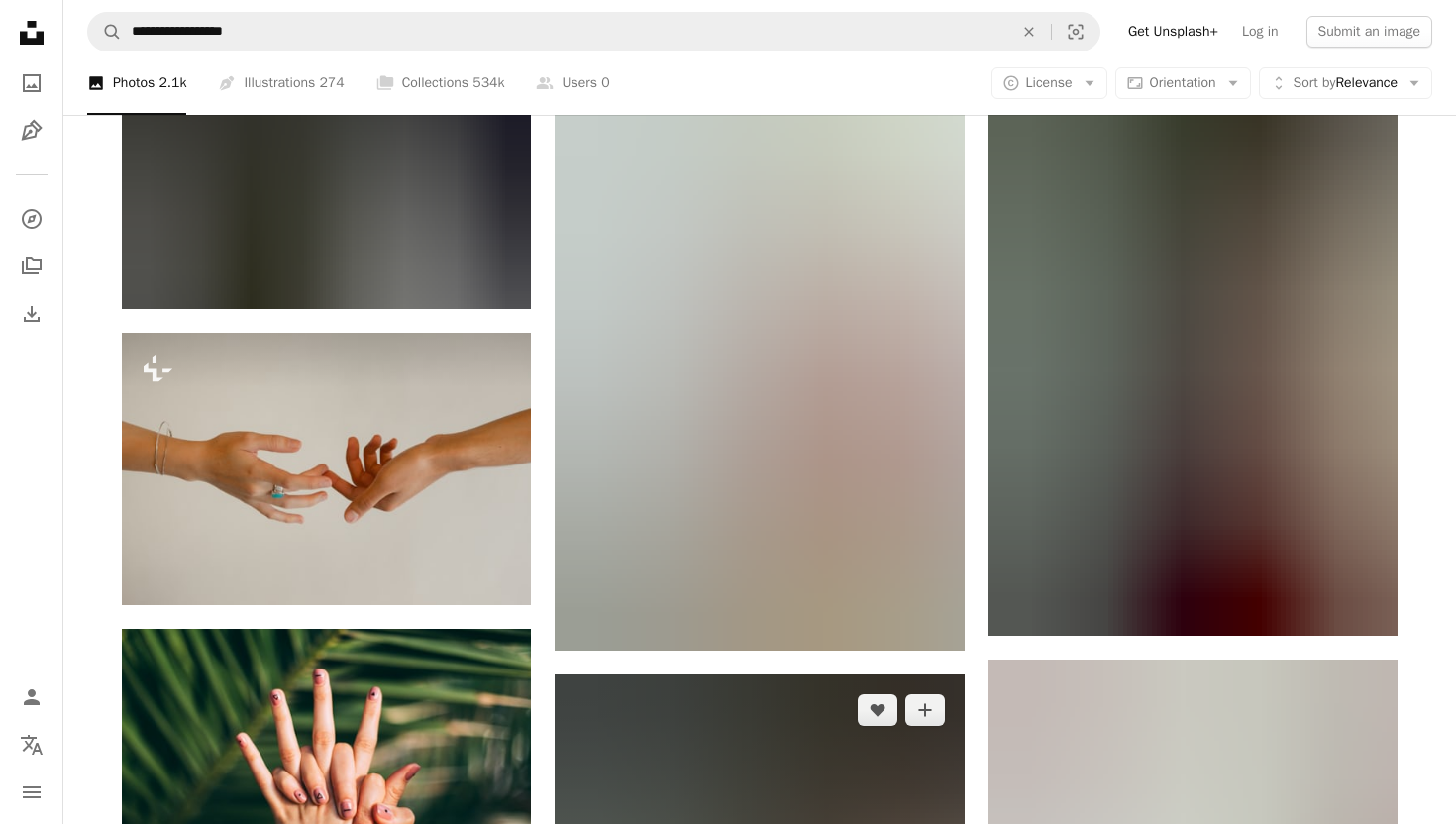 scroll, scrollTop: 1931, scrollLeft: 0, axis: vertical 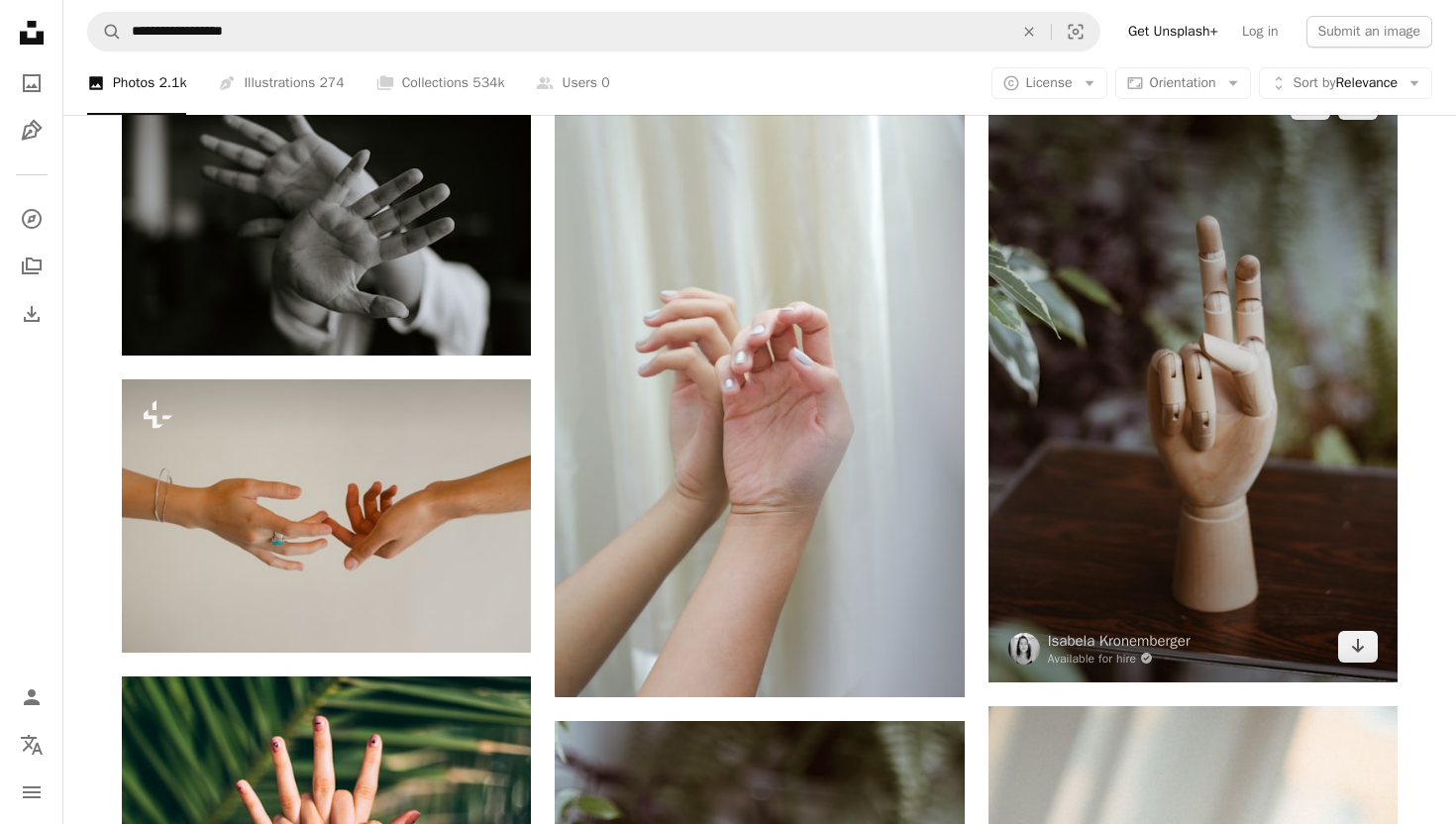 click at bounding box center (1193, 375) 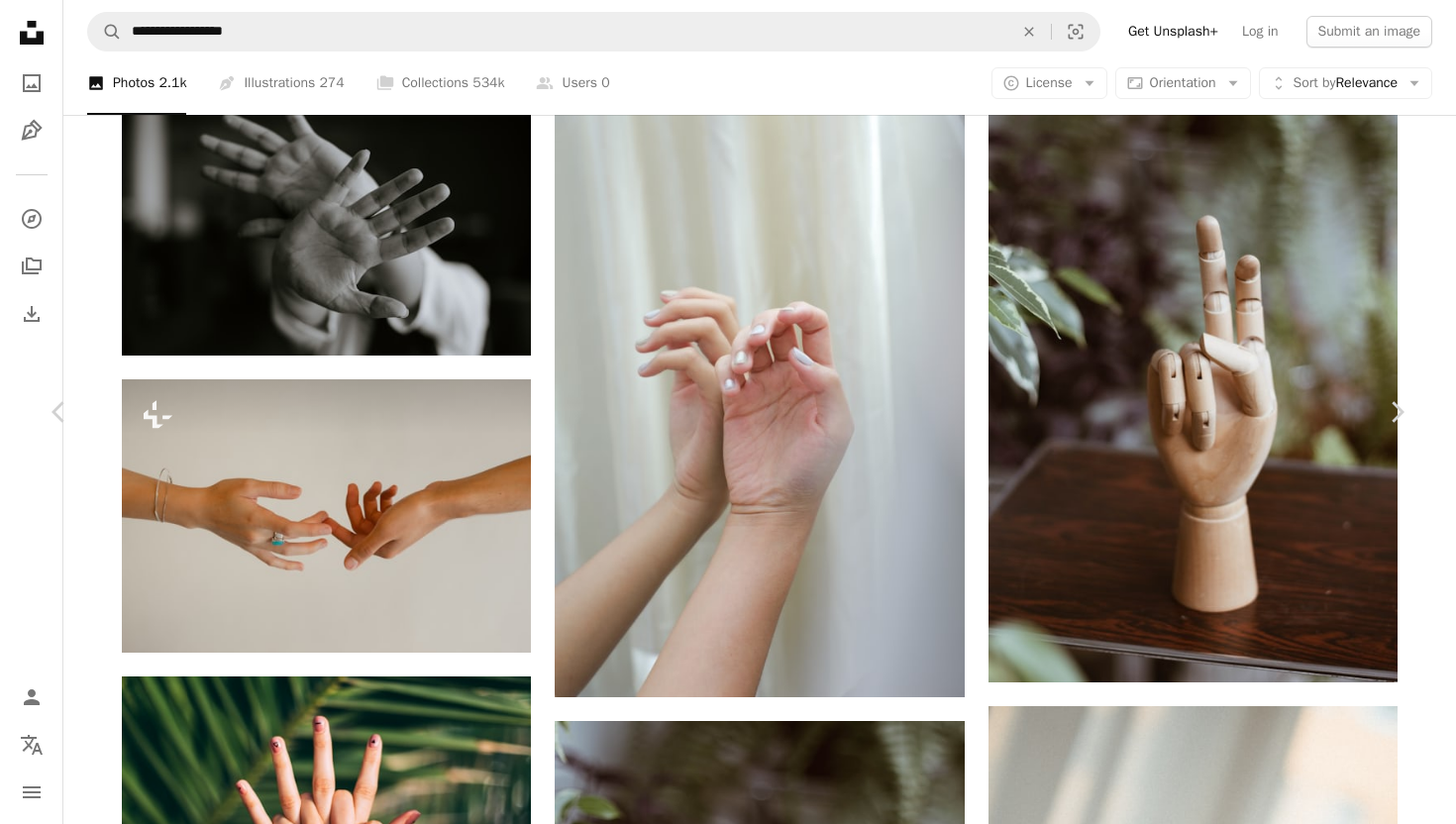 click on "Download free" at bounding box center (1209, 7043) 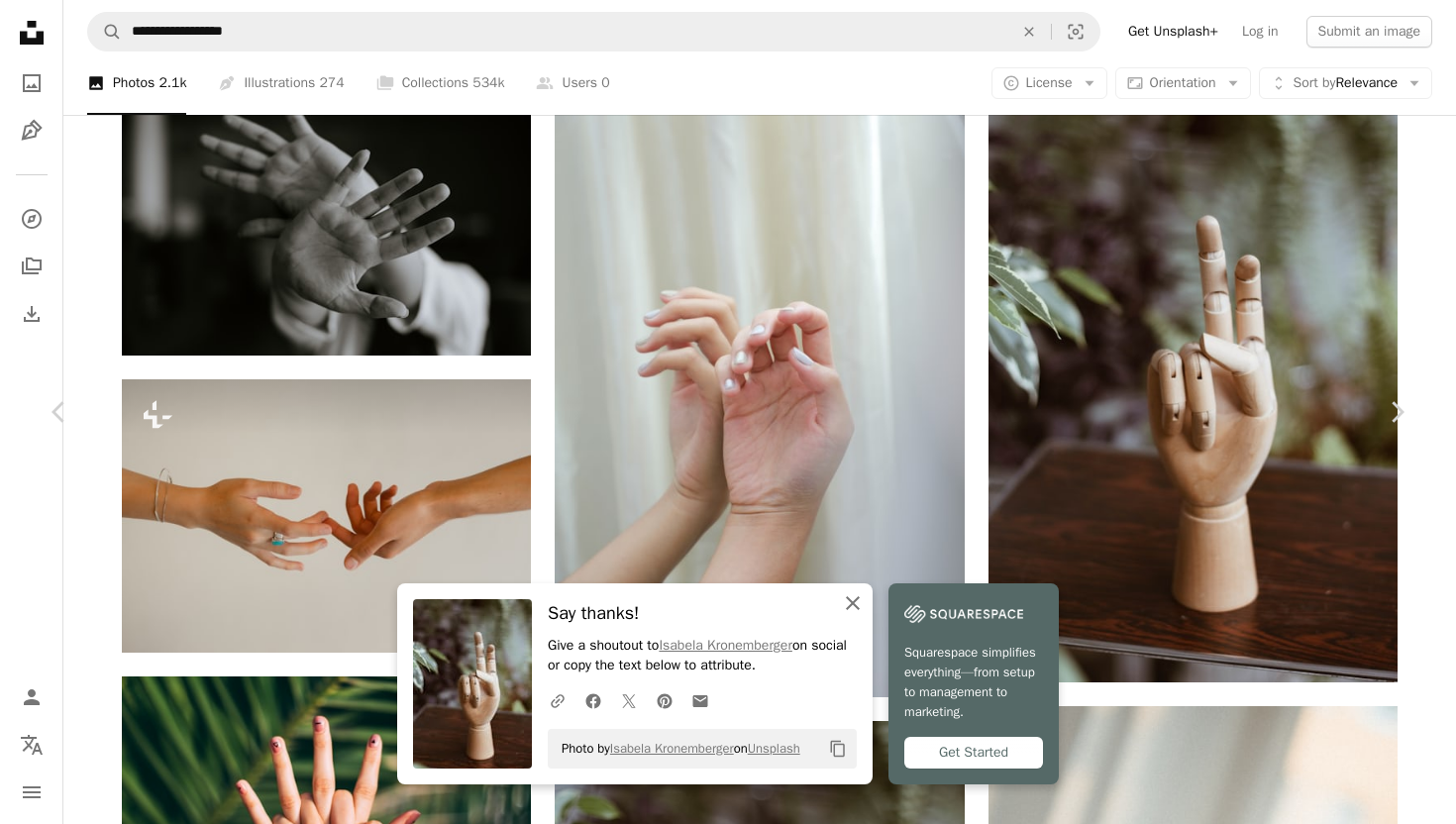 click on "An X shape" 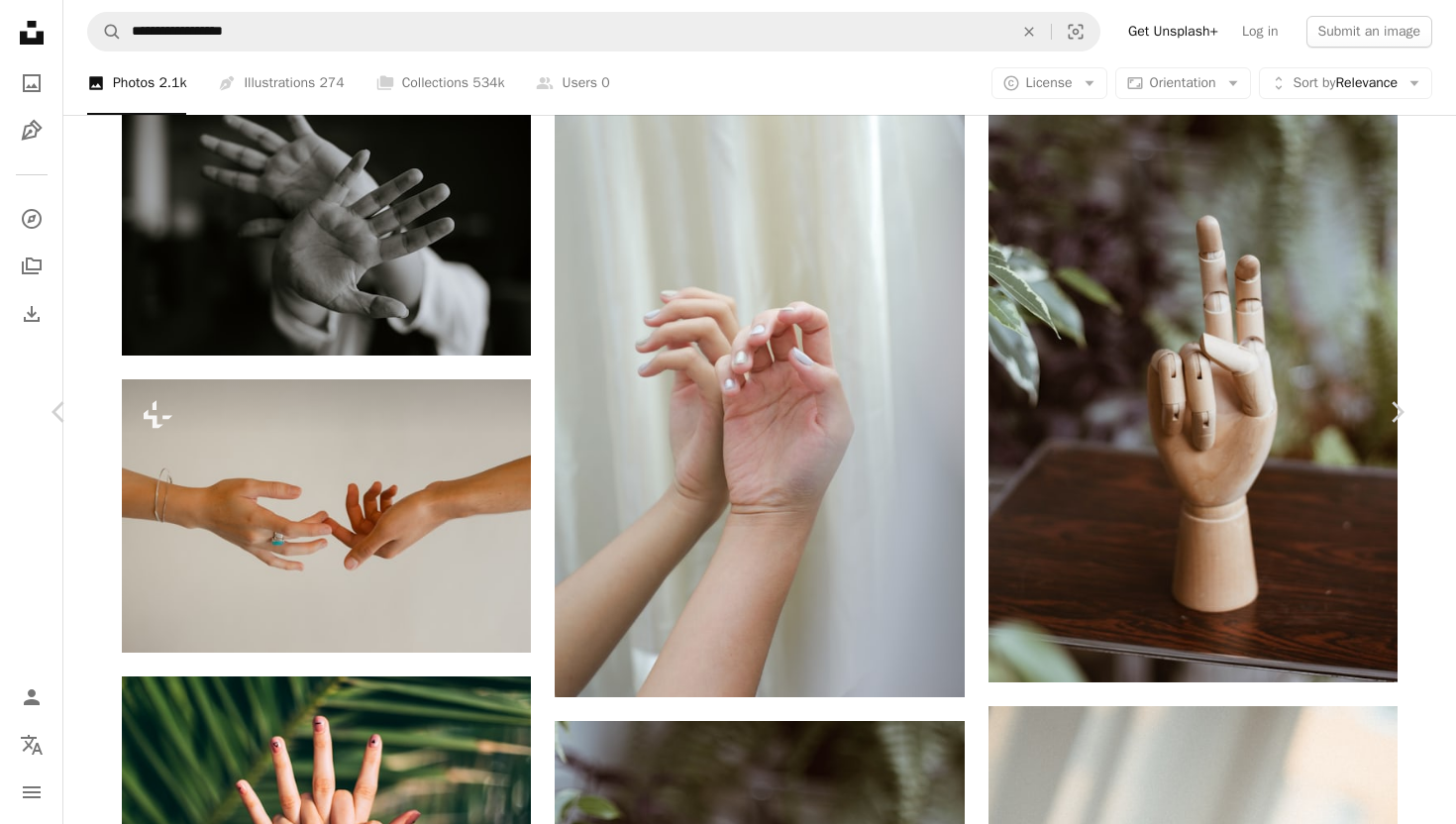 click on "An X shape" at bounding box center [20, 20] 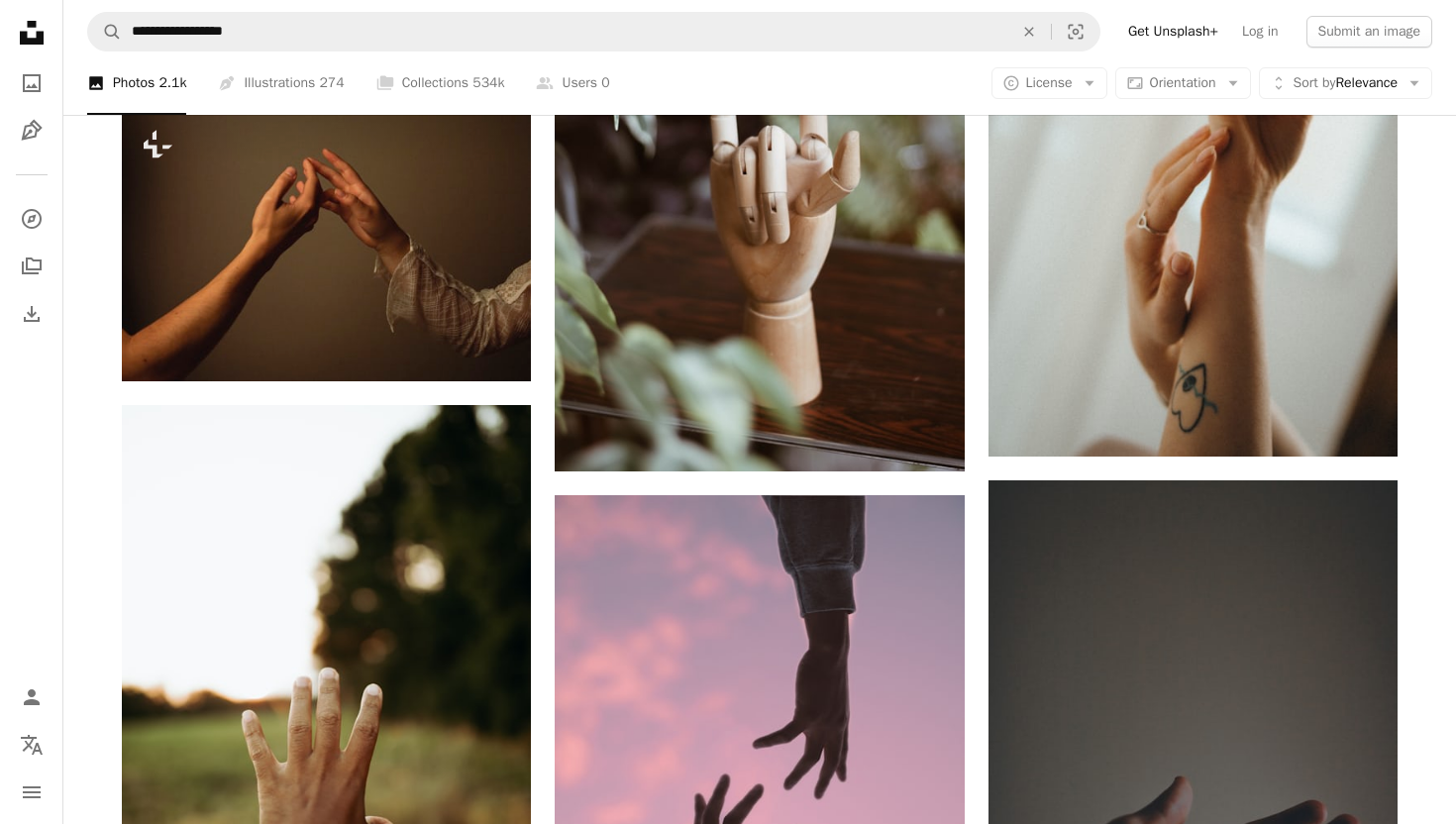 scroll, scrollTop: 2746, scrollLeft: 0, axis: vertical 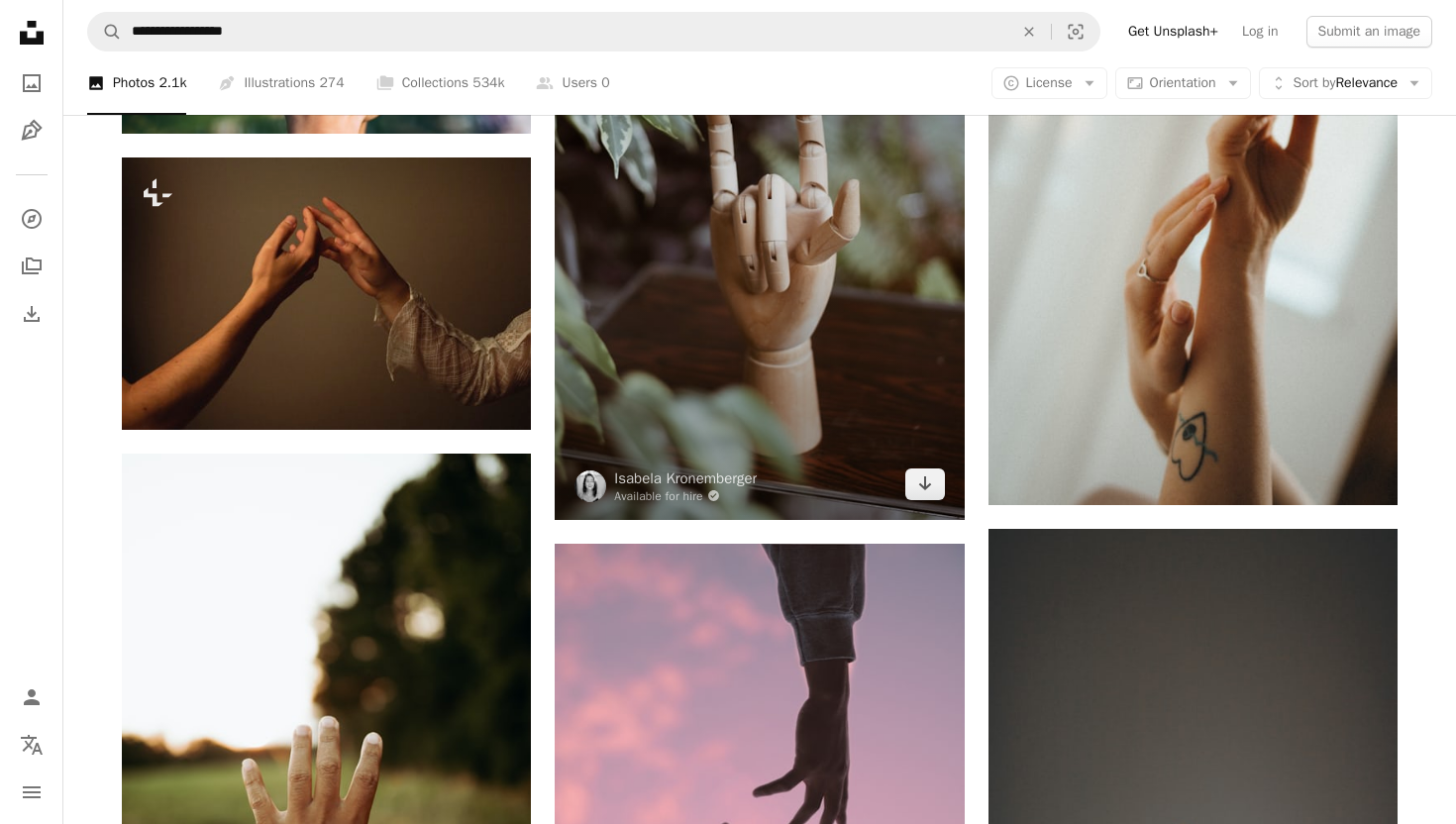click at bounding box center (759, 213) 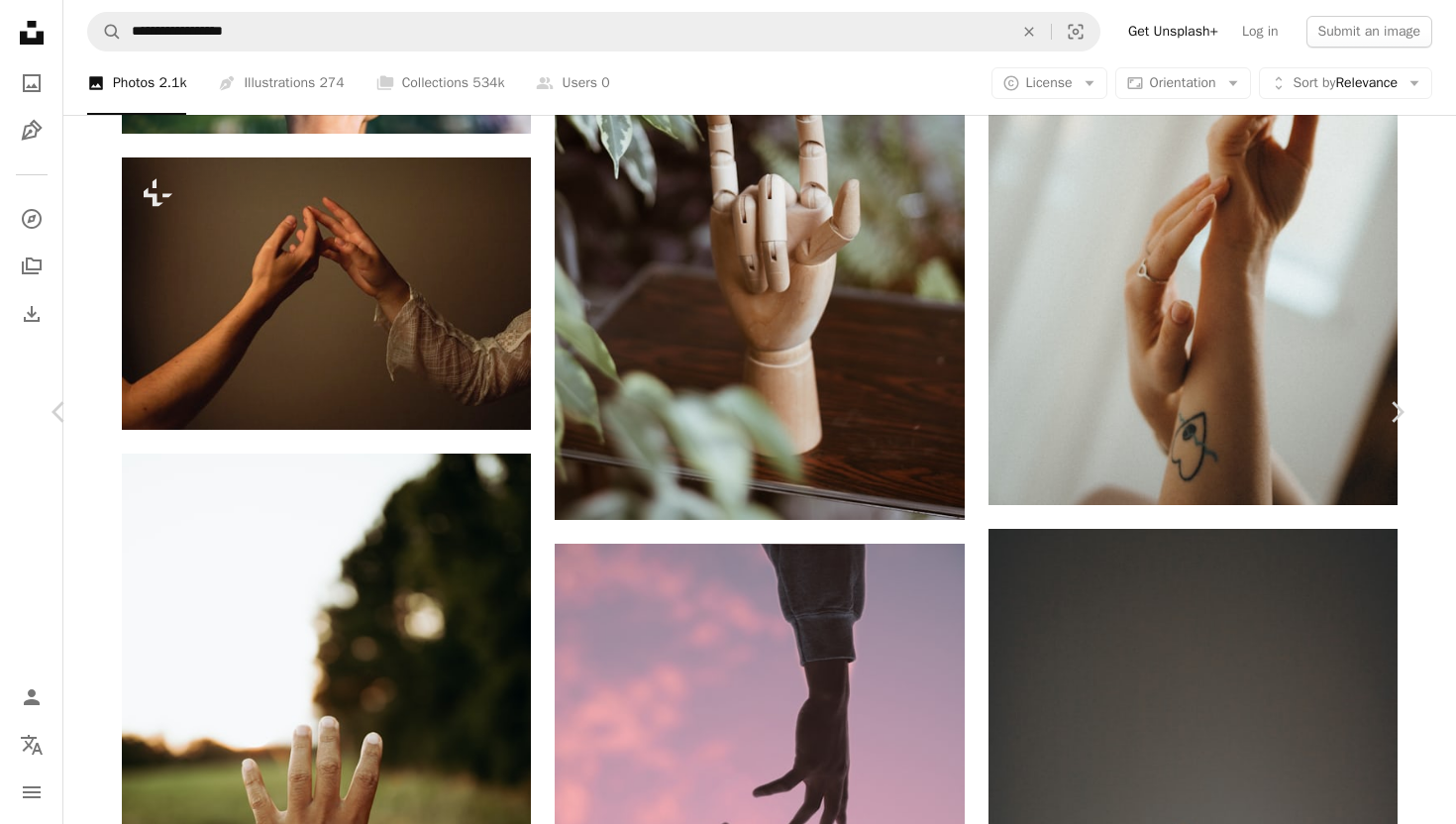 scroll, scrollTop: 2707, scrollLeft: 0, axis: vertical 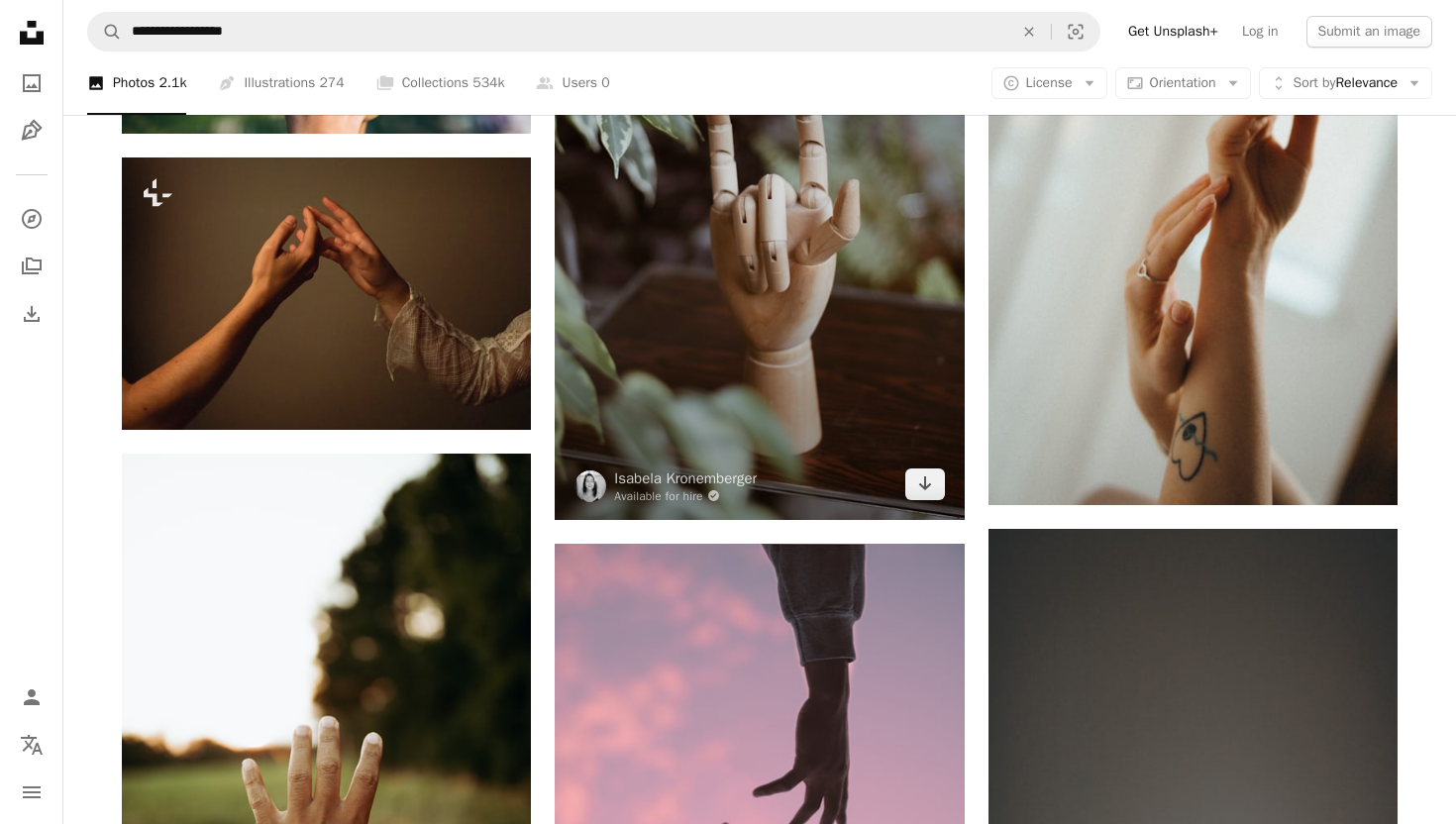 click at bounding box center [759, 213] 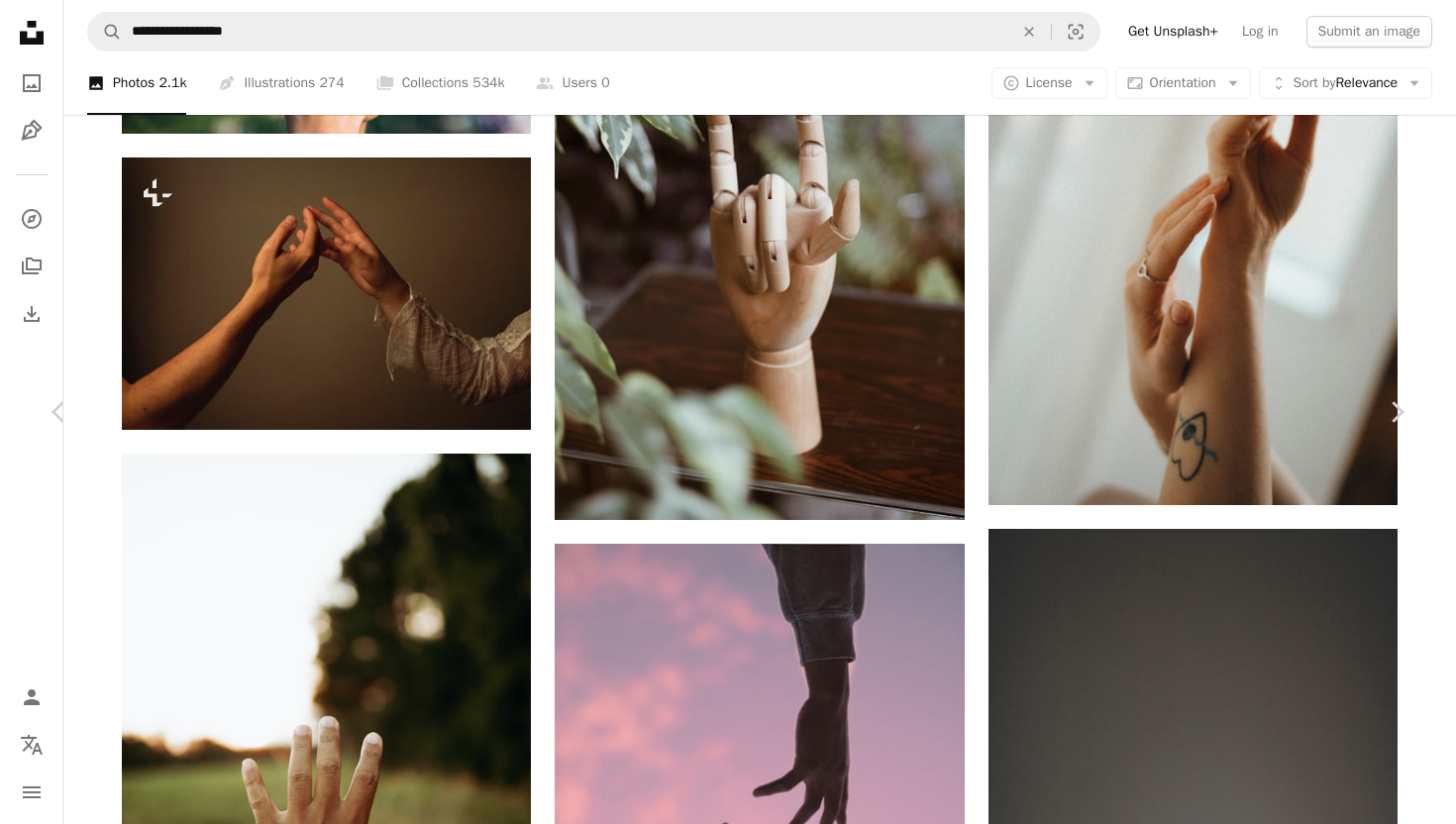 scroll, scrollTop: 768, scrollLeft: 0, axis: vertical 